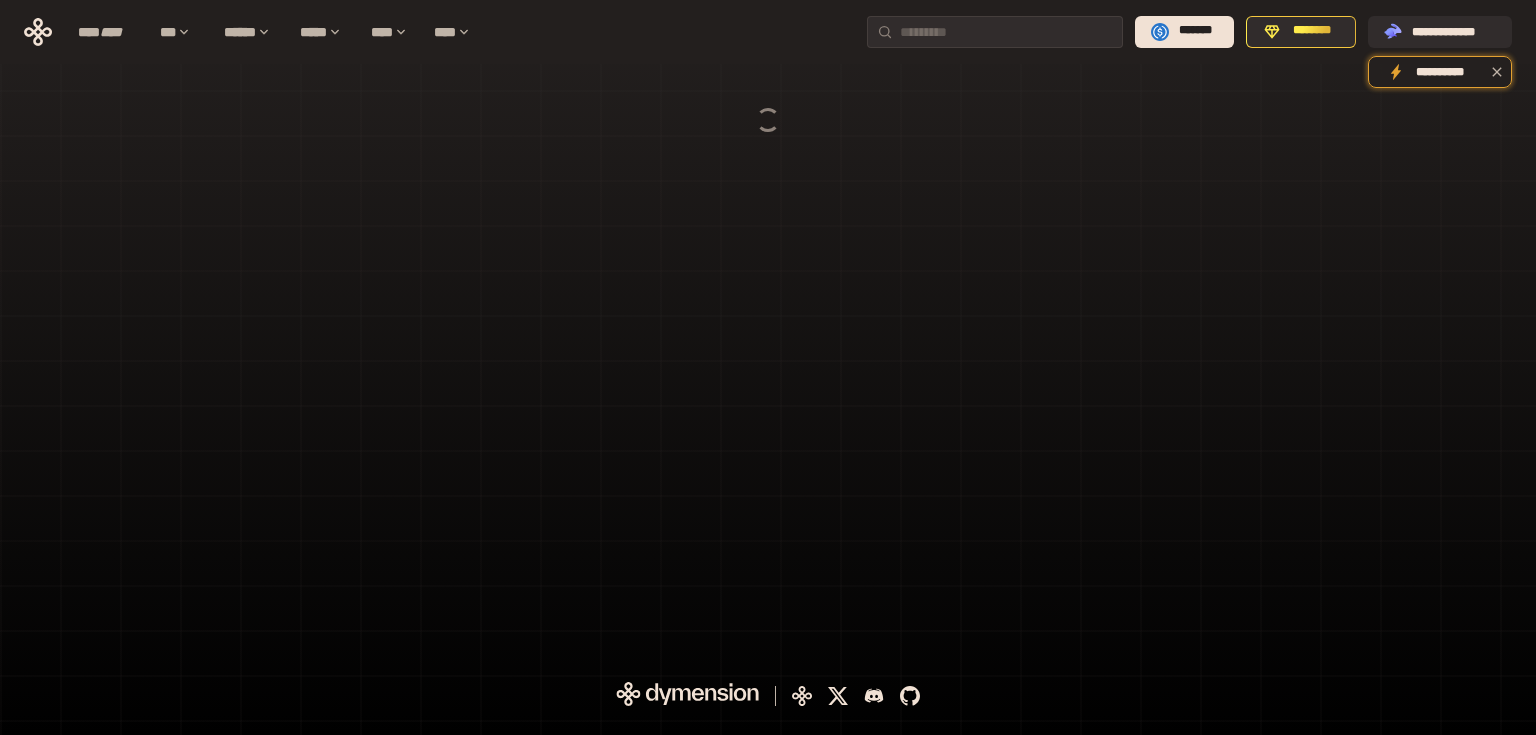 scroll, scrollTop: 0, scrollLeft: 0, axis: both 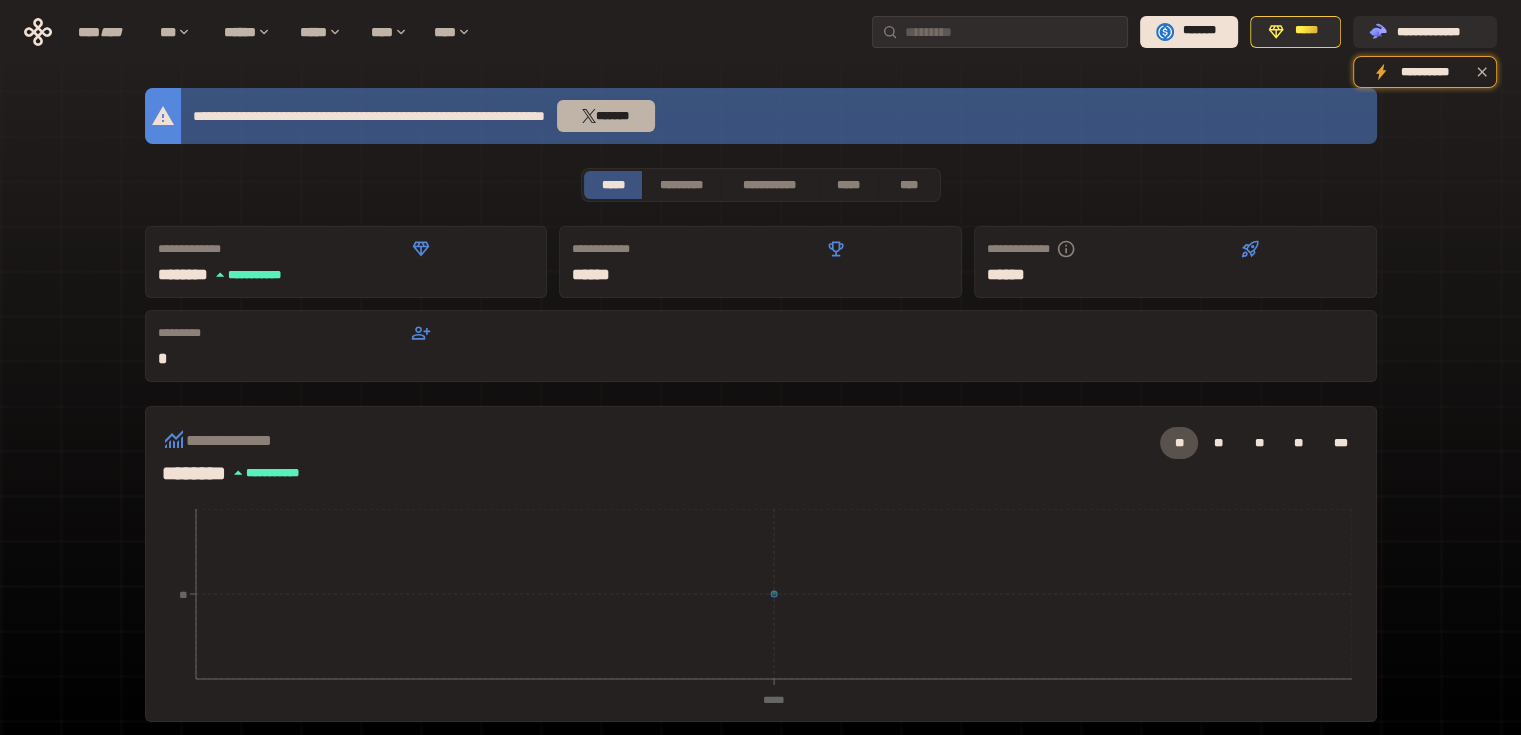 click on "*******" at bounding box center [606, 116] 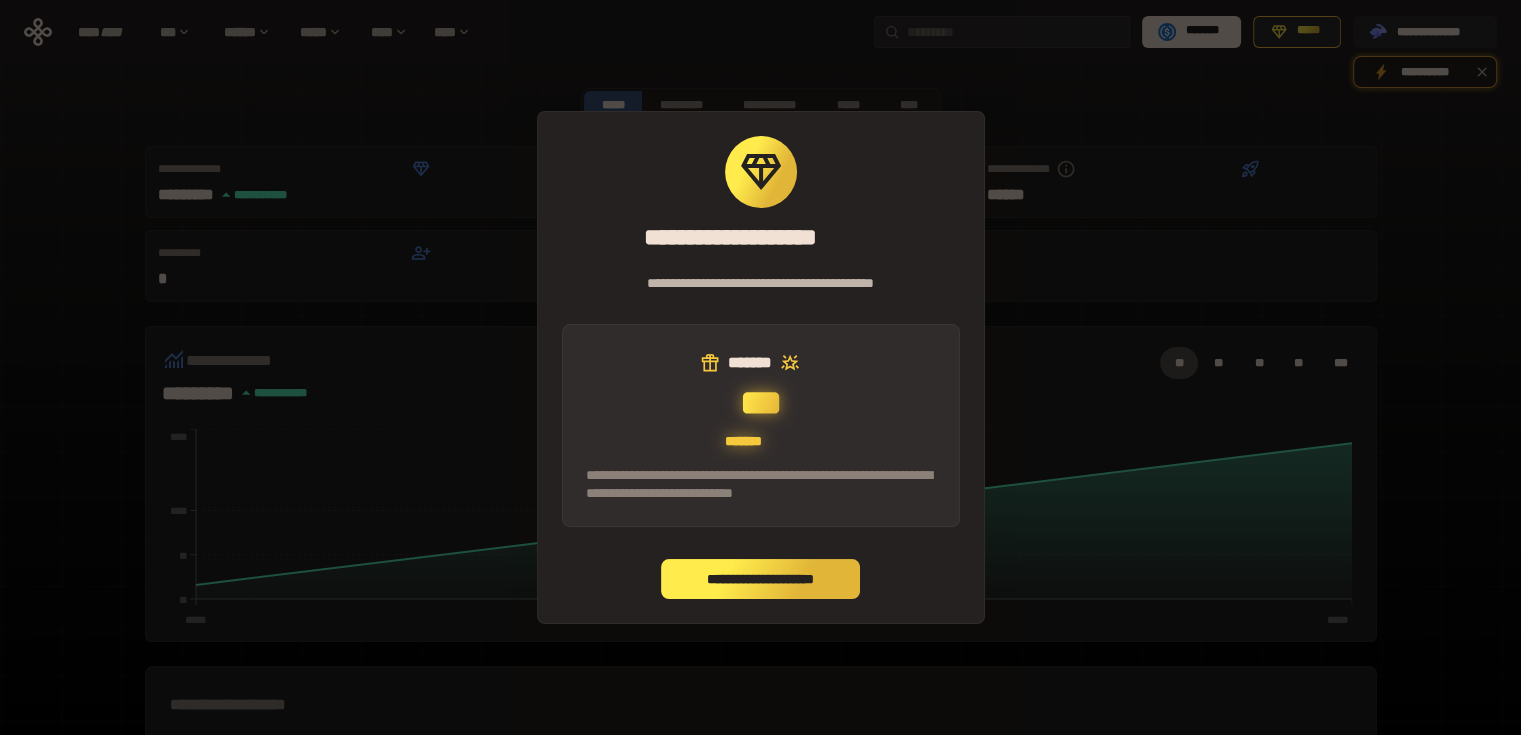 click on "**********" at bounding box center [761, 579] 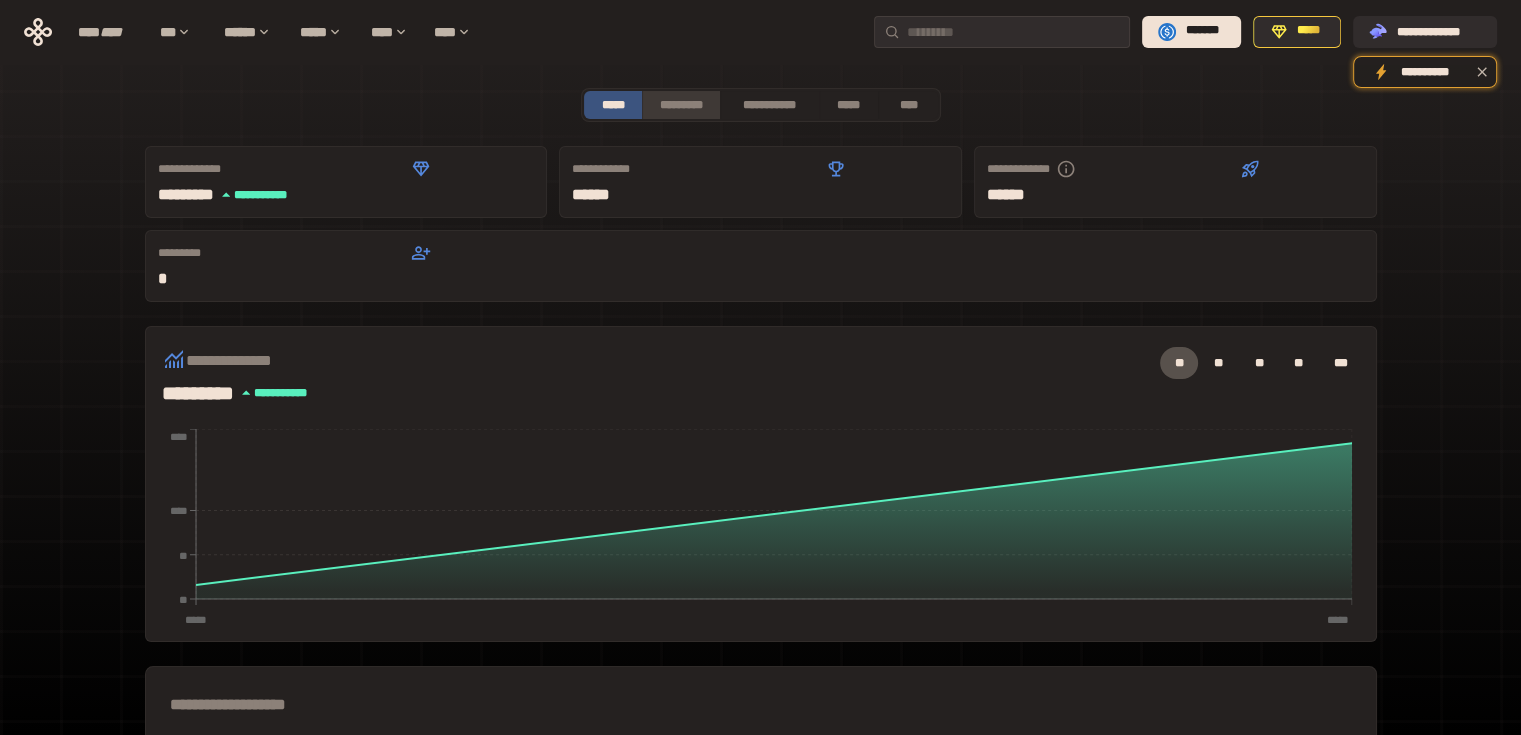 click on "*********" at bounding box center (680, 105) 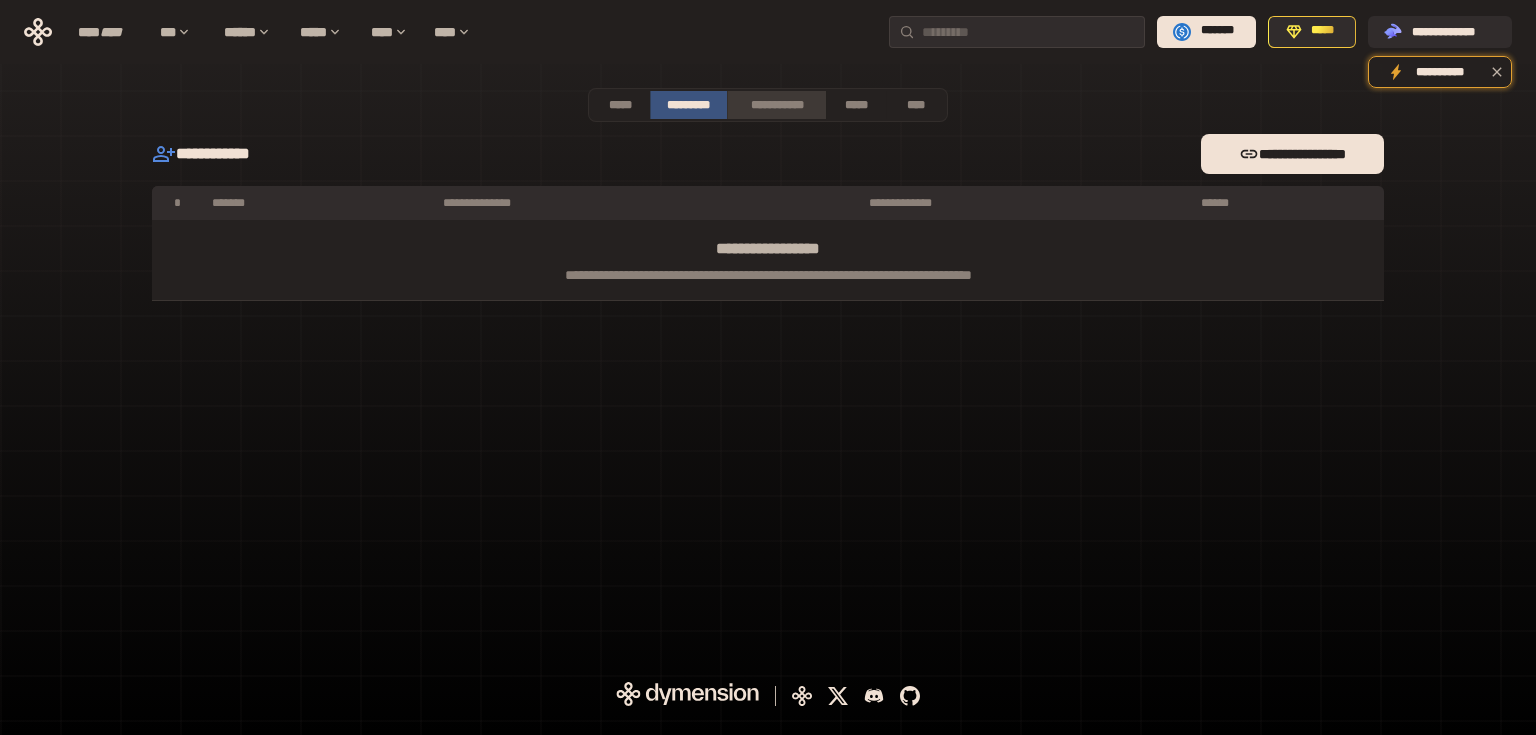 click on "**********" at bounding box center [776, 105] 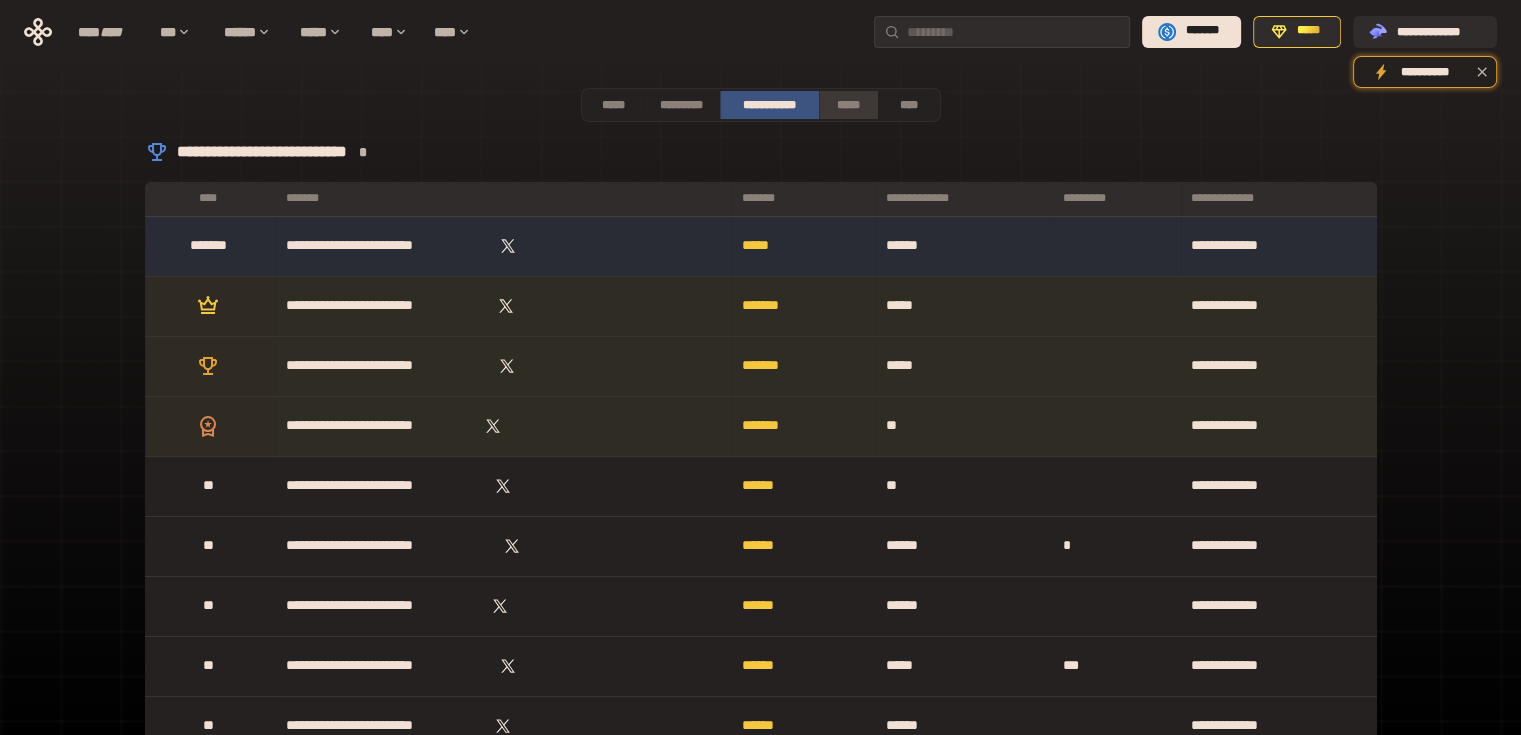 click on "*****" at bounding box center (849, 105) 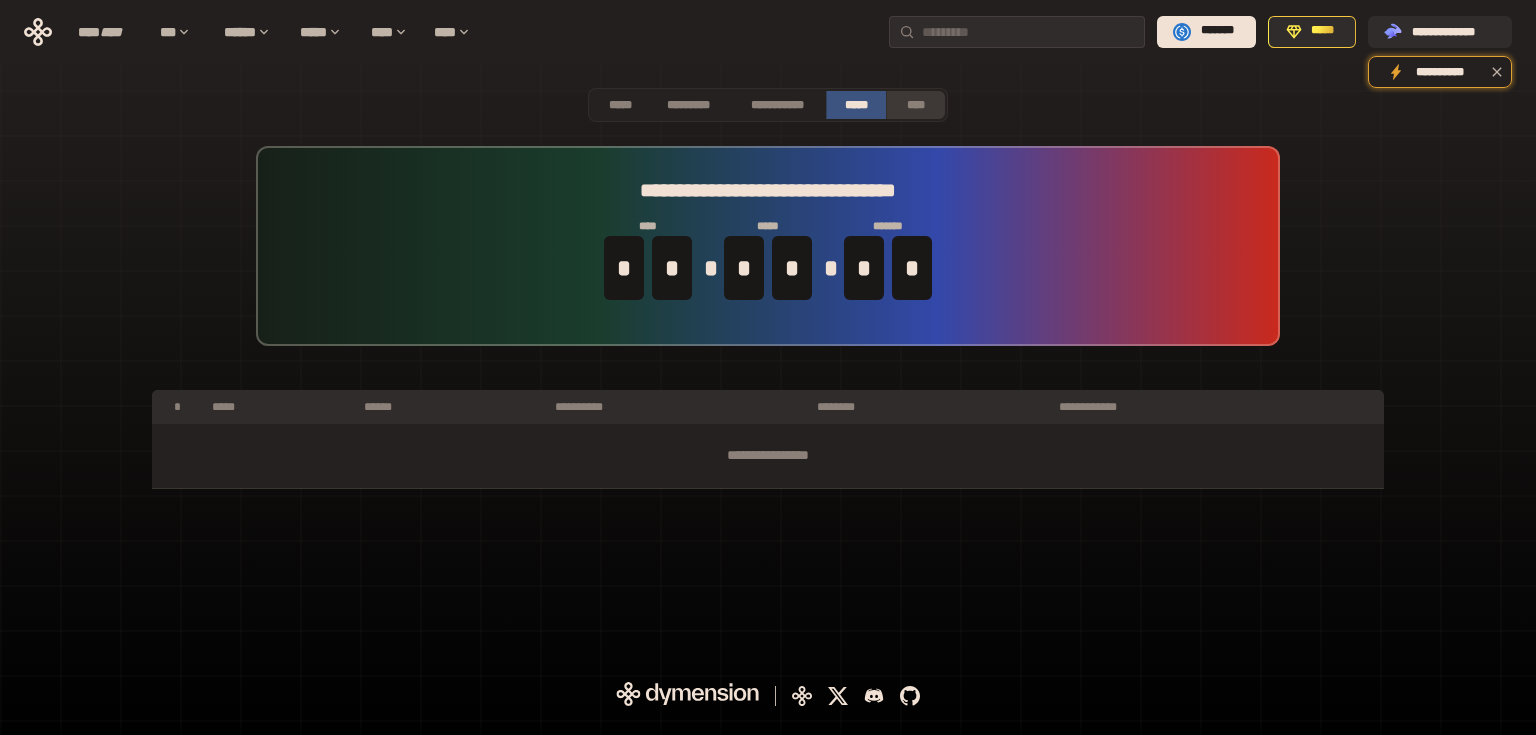 click on "****" at bounding box center (916, 105) 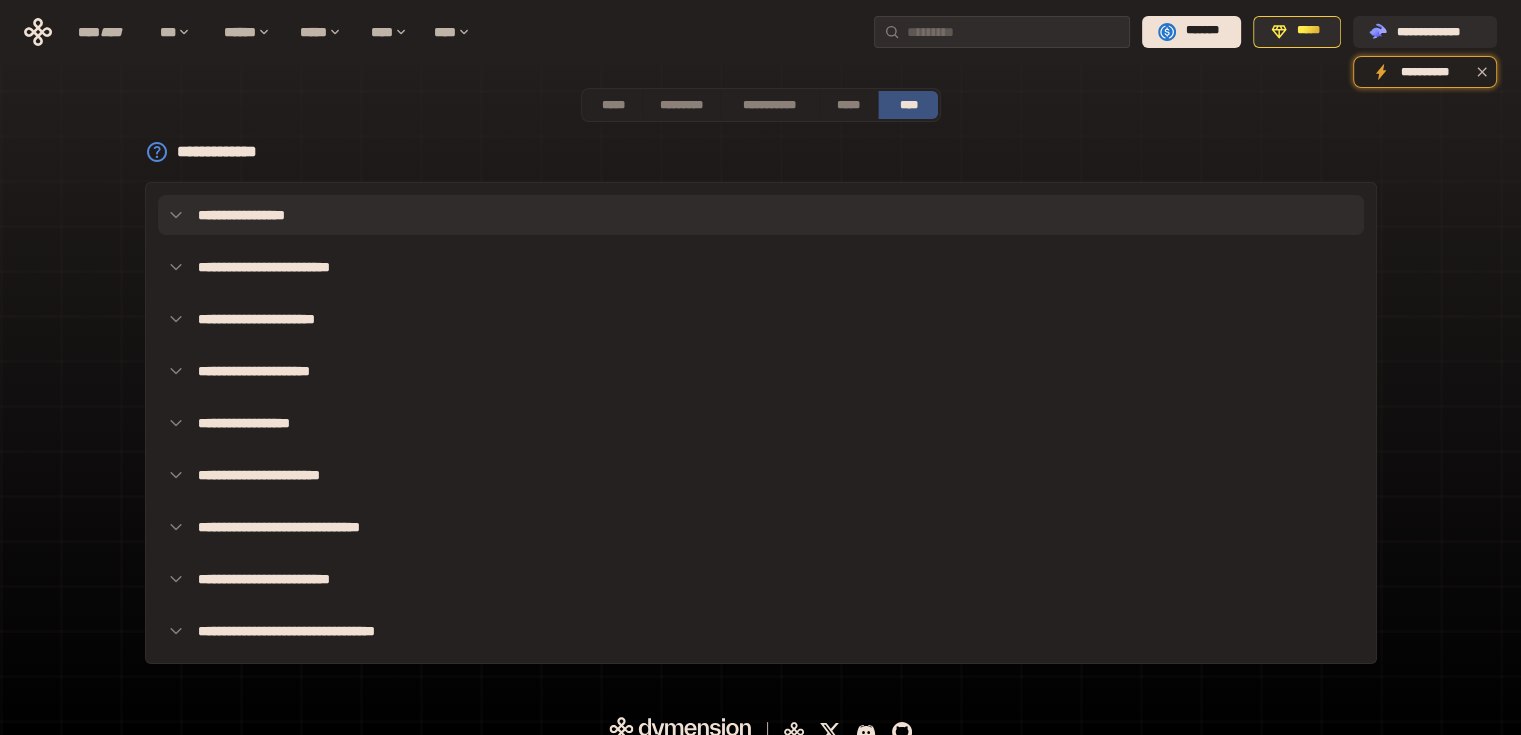 click 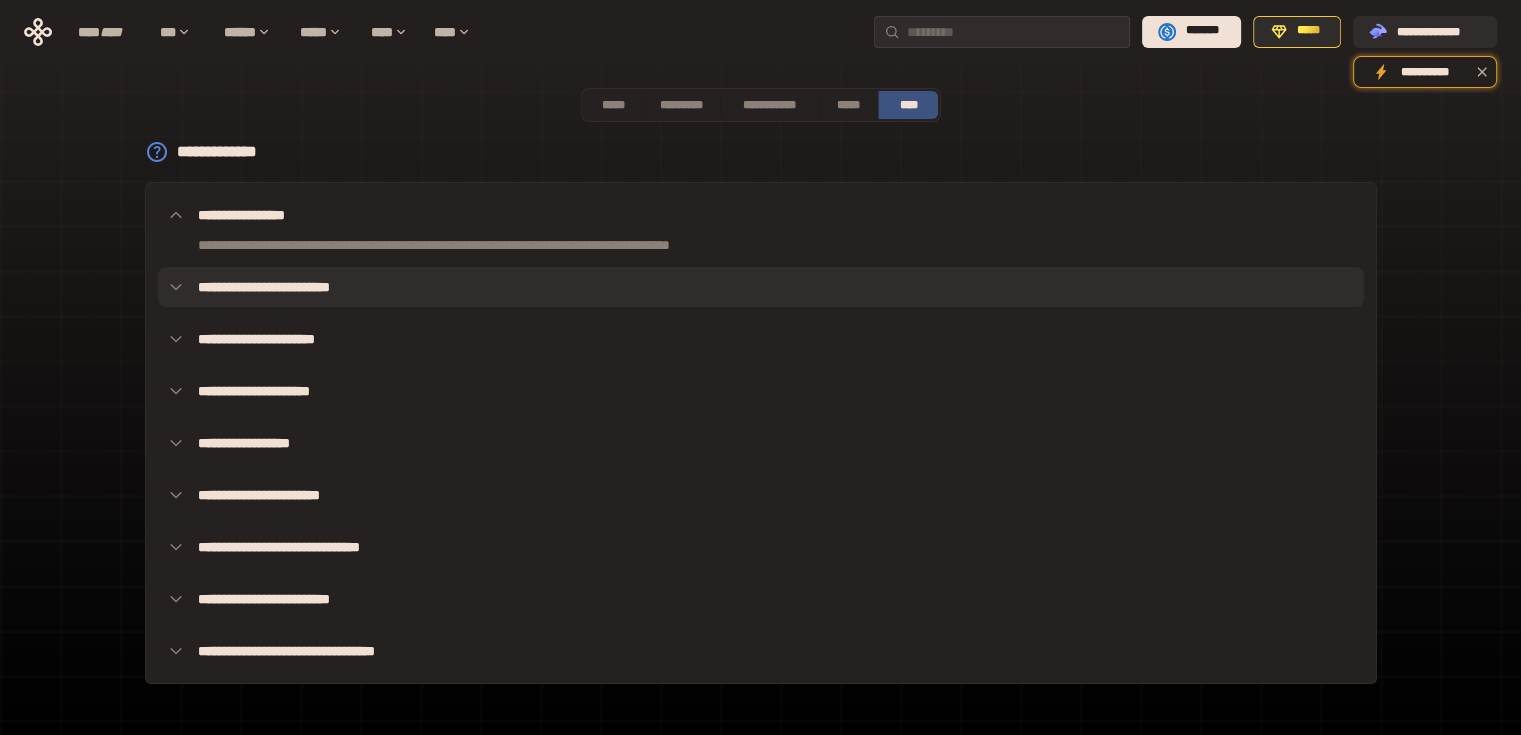 click on "**********" at bounding box center (761, 287) 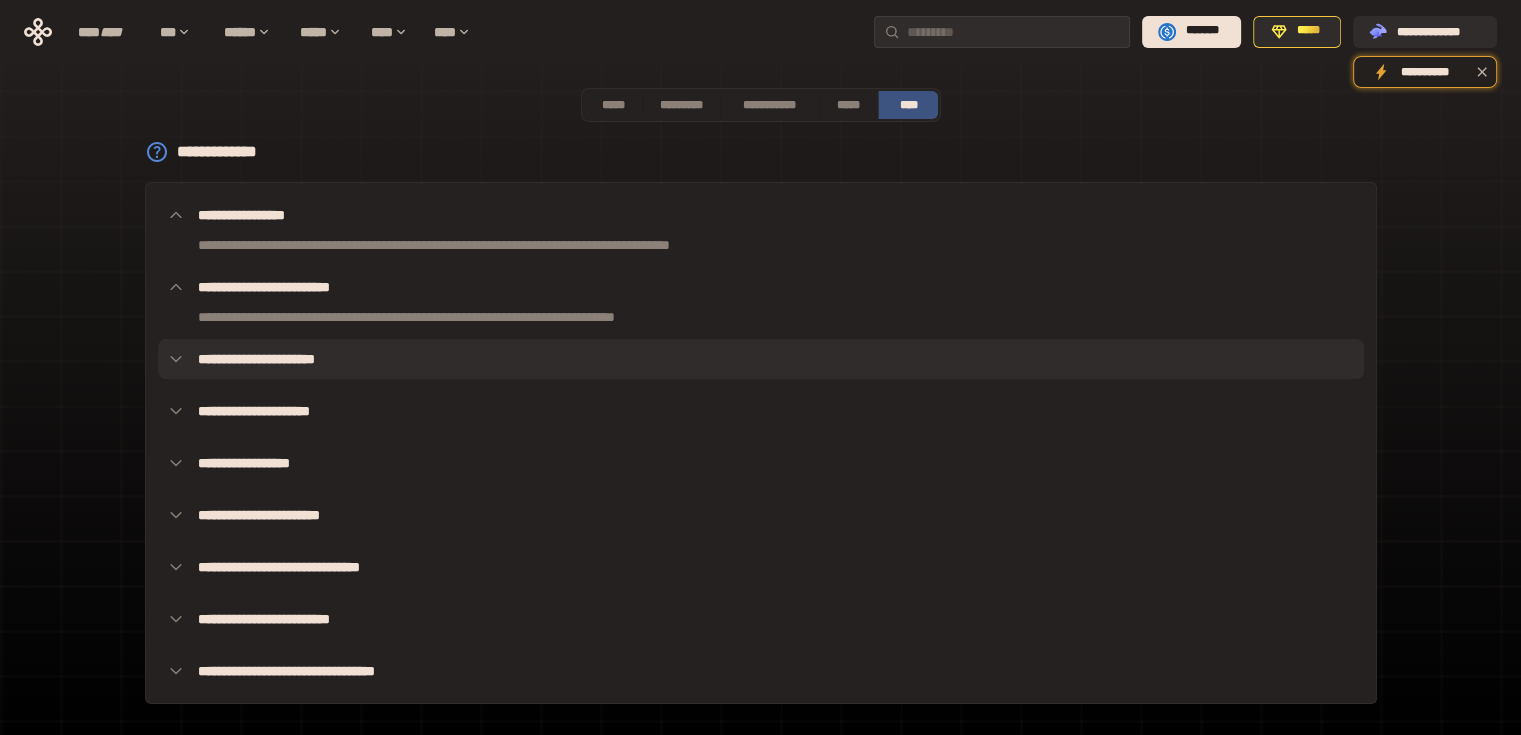 click on "**********" at bounding box center (761, 359) 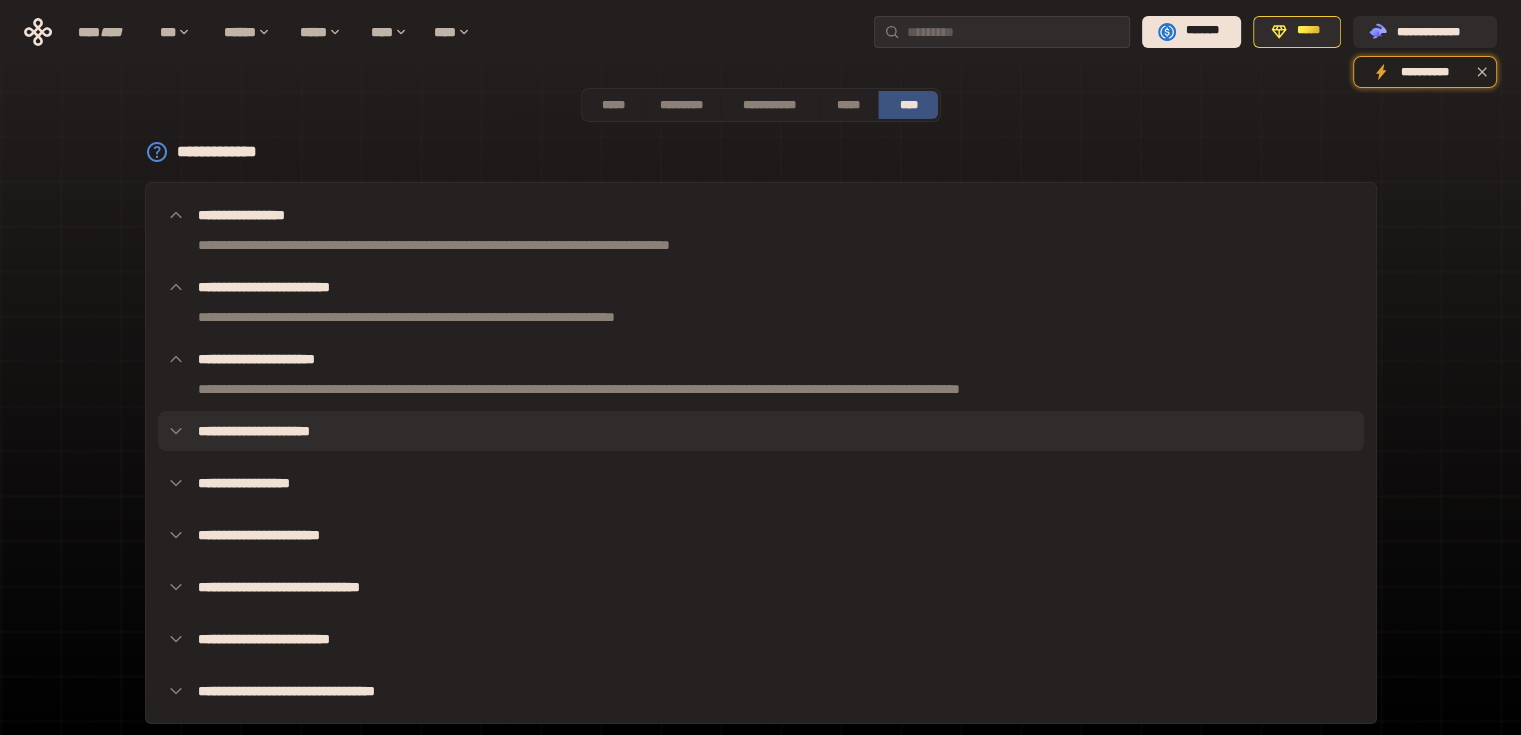 click 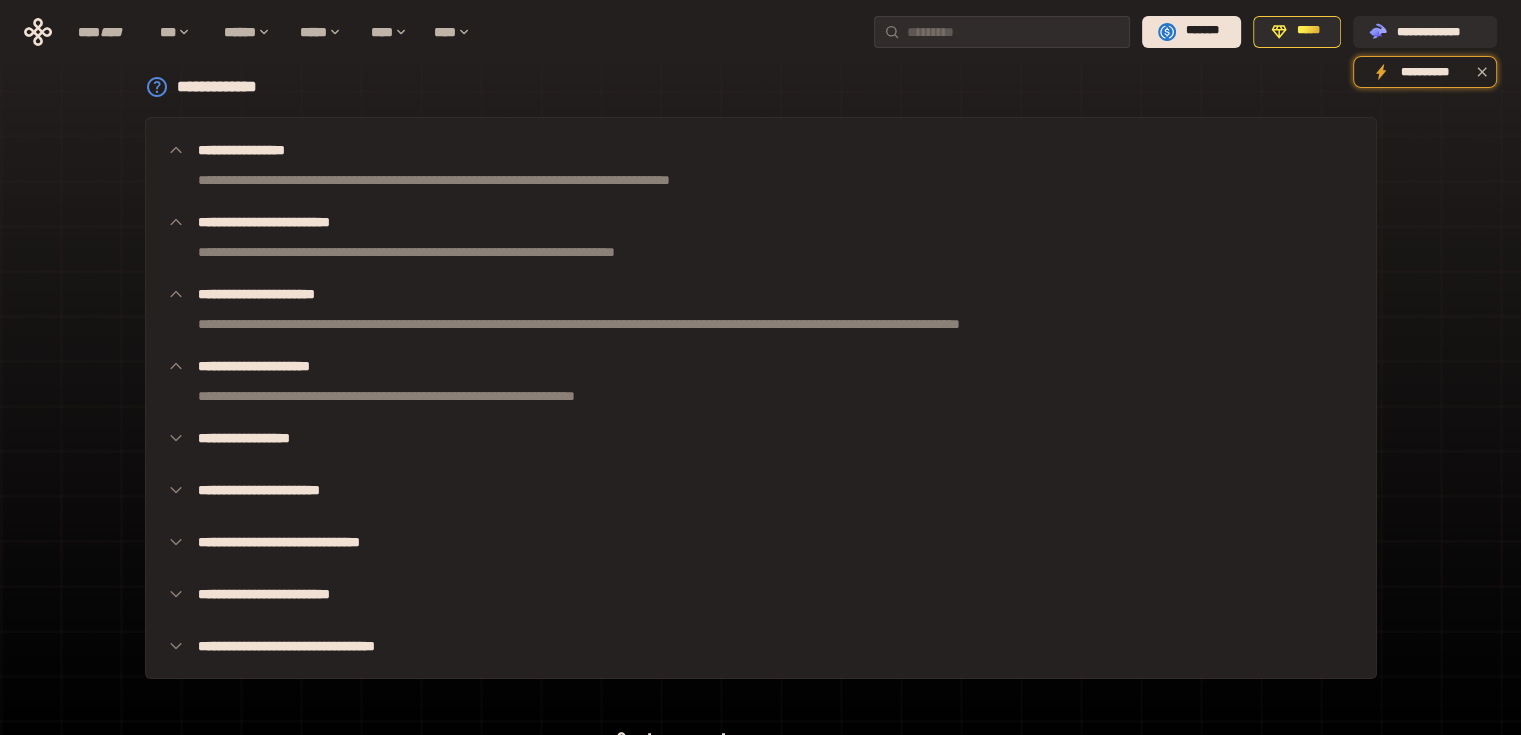 scroll, scrollTop: 100, scrollLeft: 0, axis: vertical 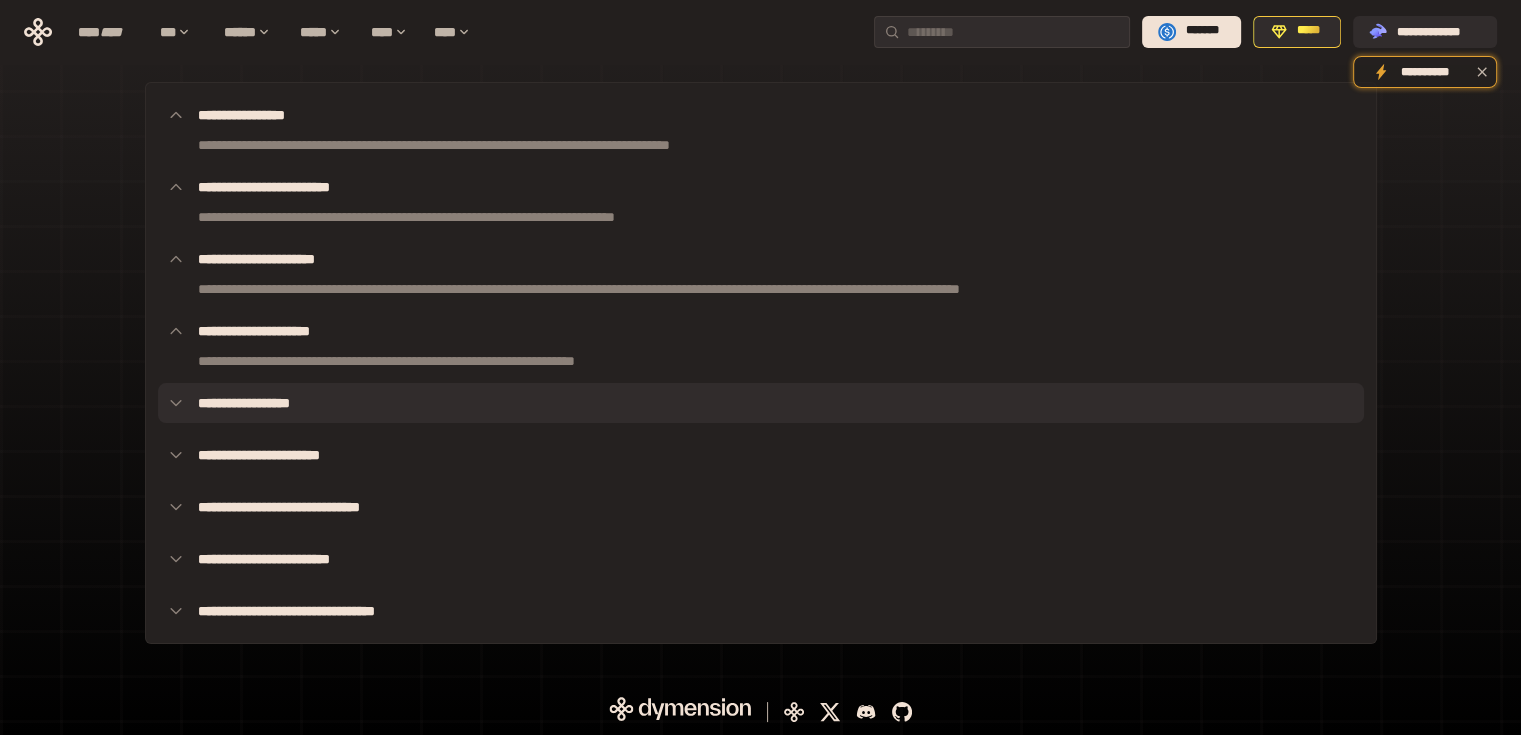click 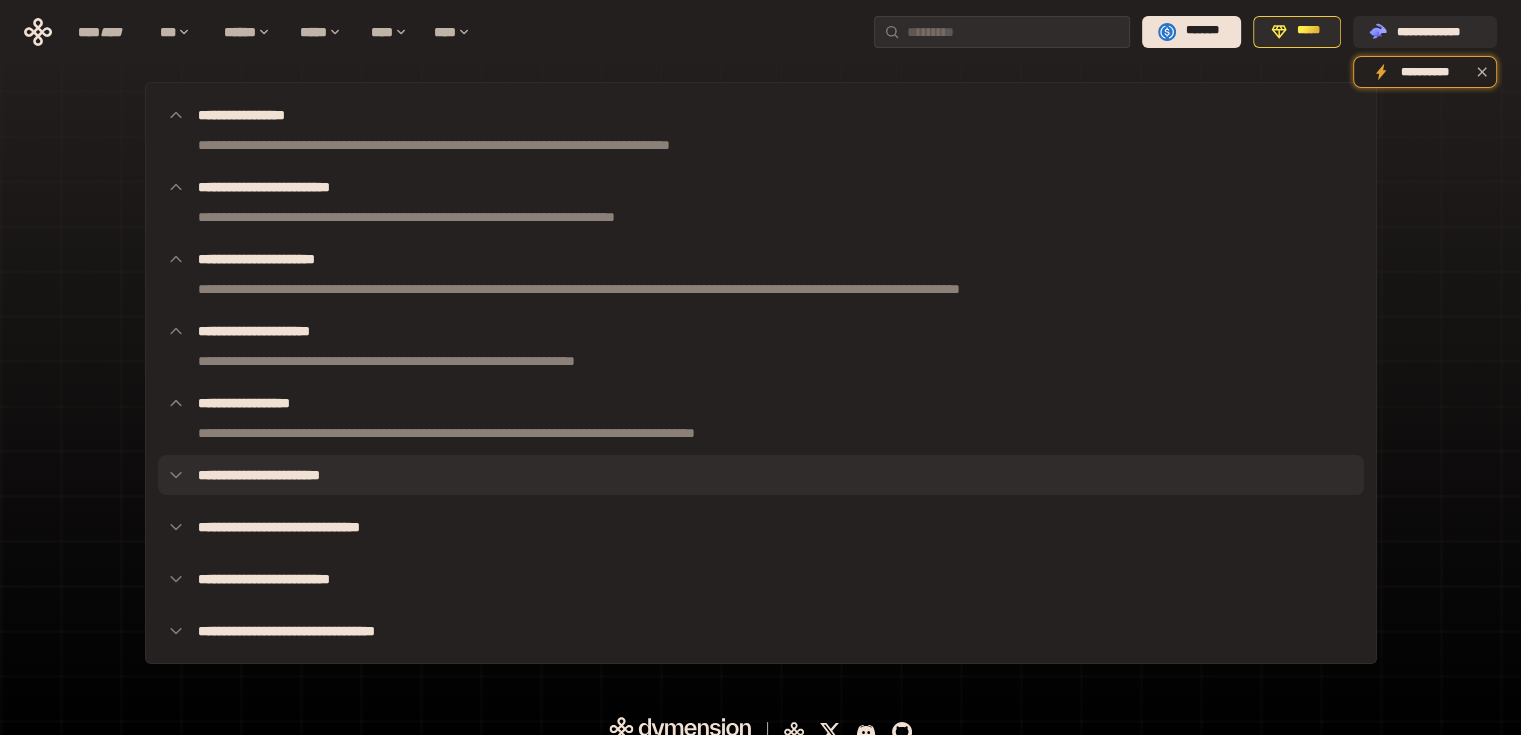 click 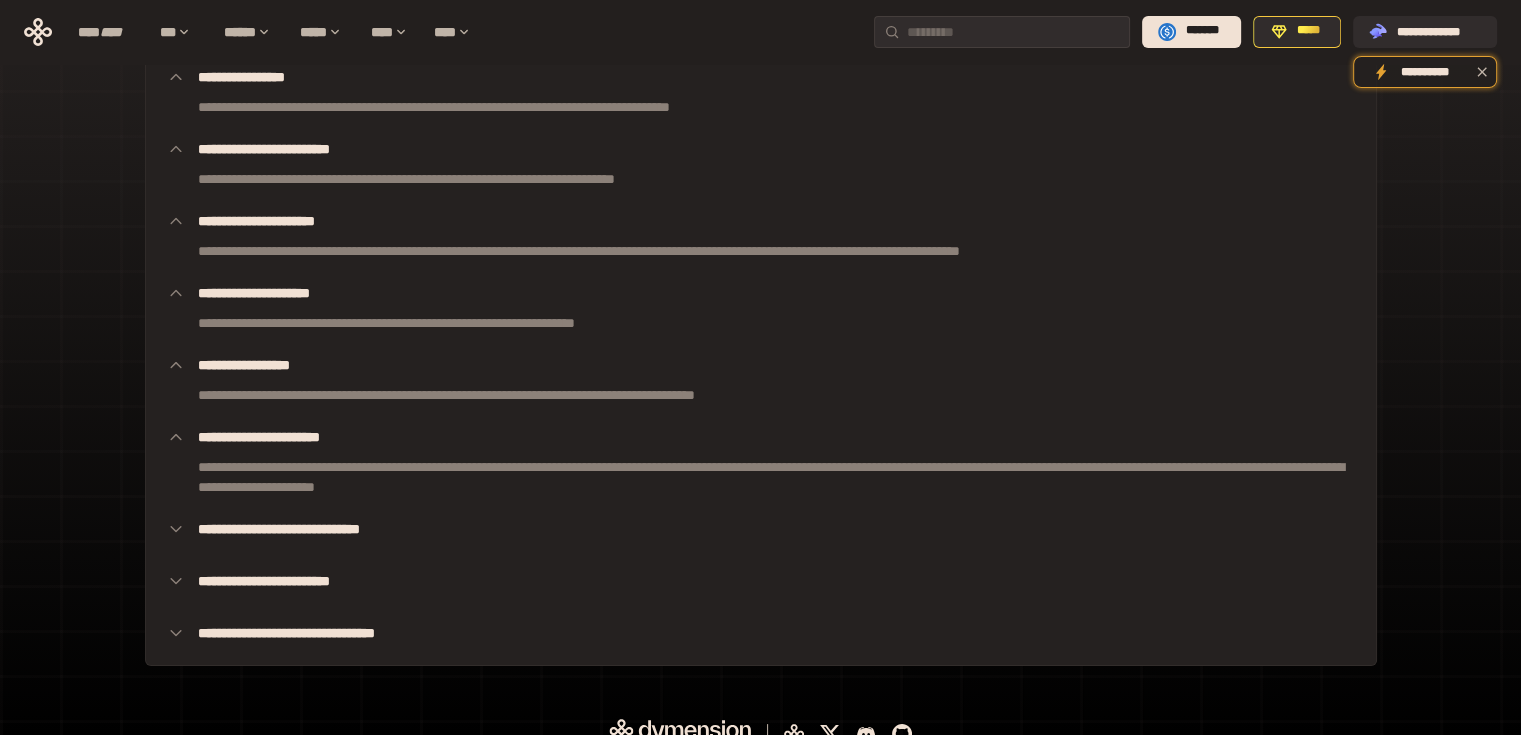 scroll, scrollTop: 160, scrollLeft: 0, axis: vertical 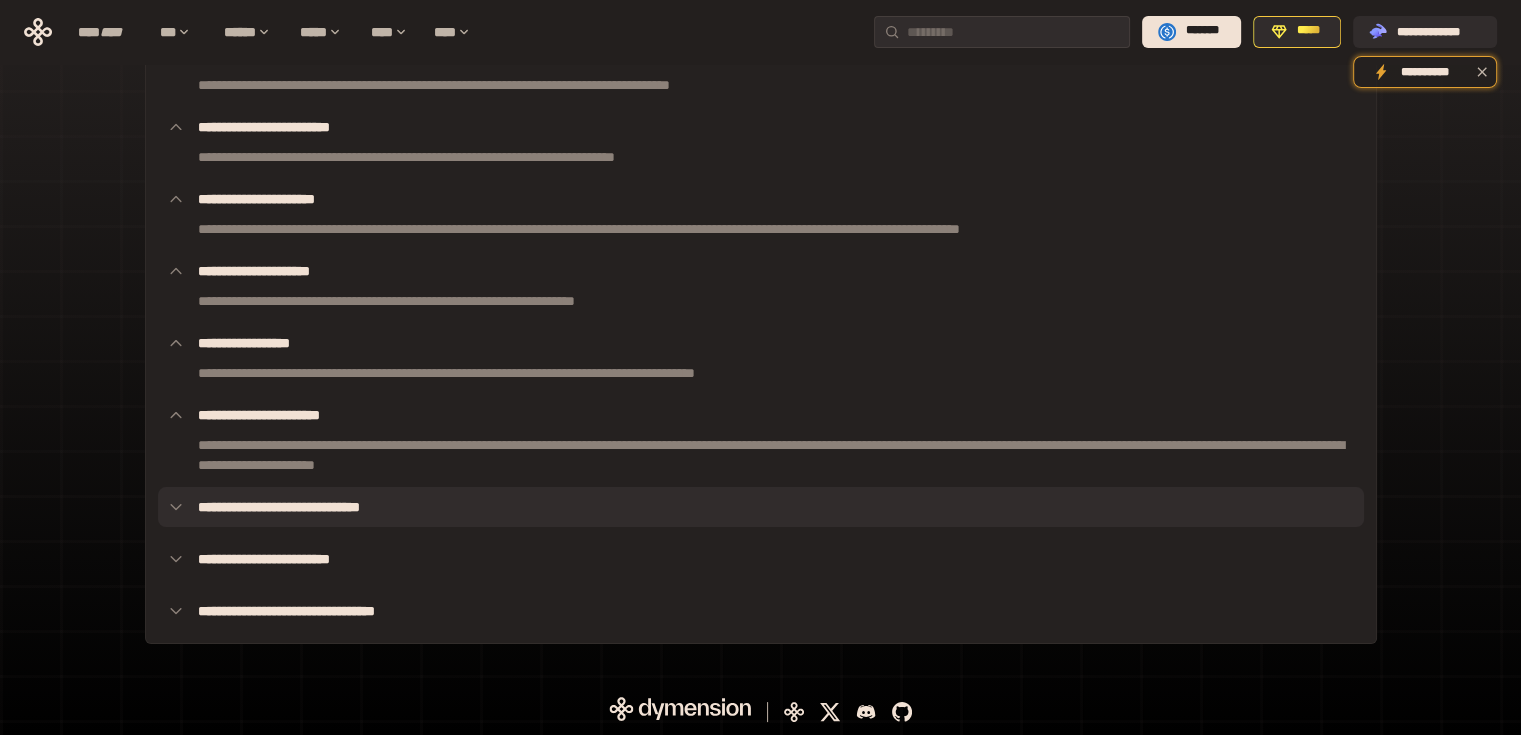 click 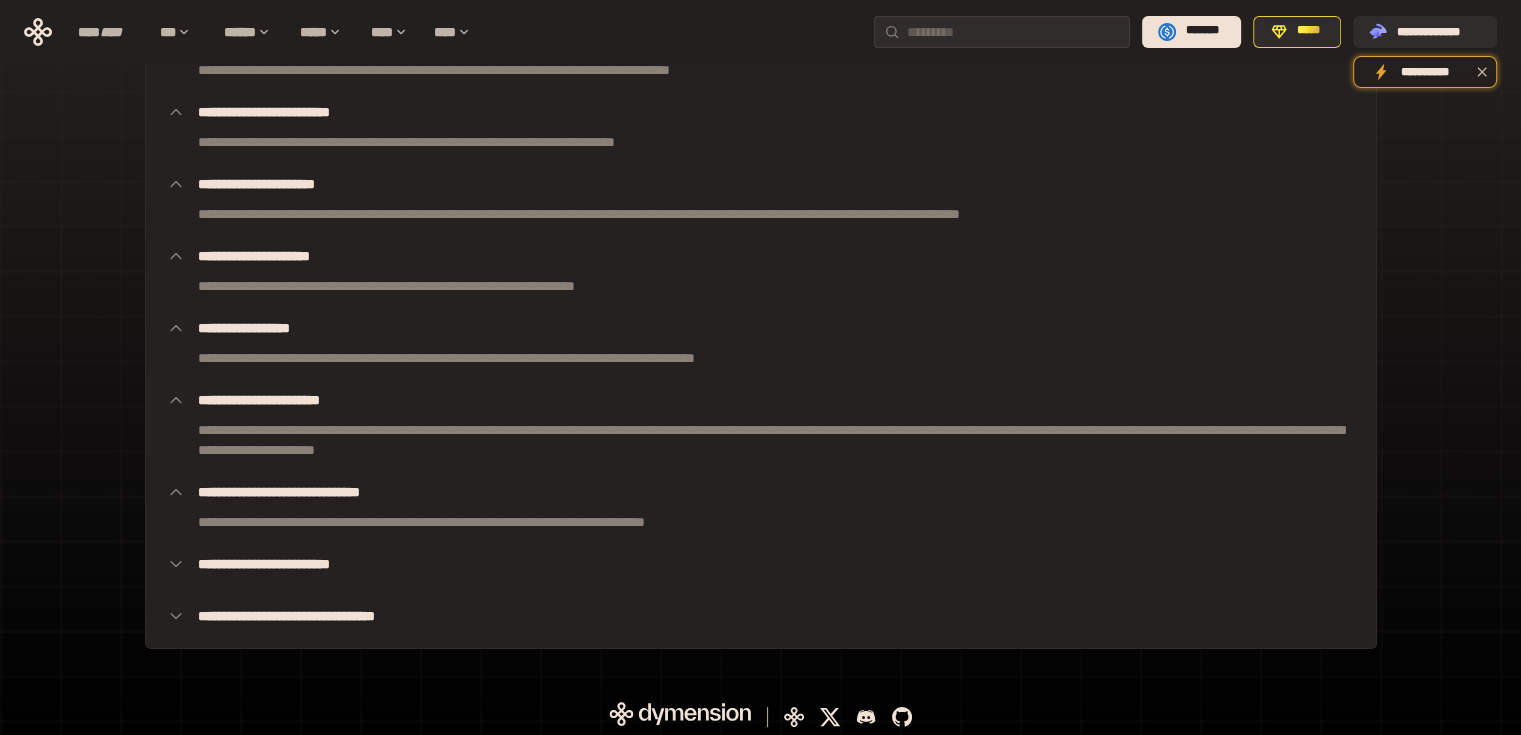 scroll, scrollTop: 180, scrollLeft: 0, axis: vertical 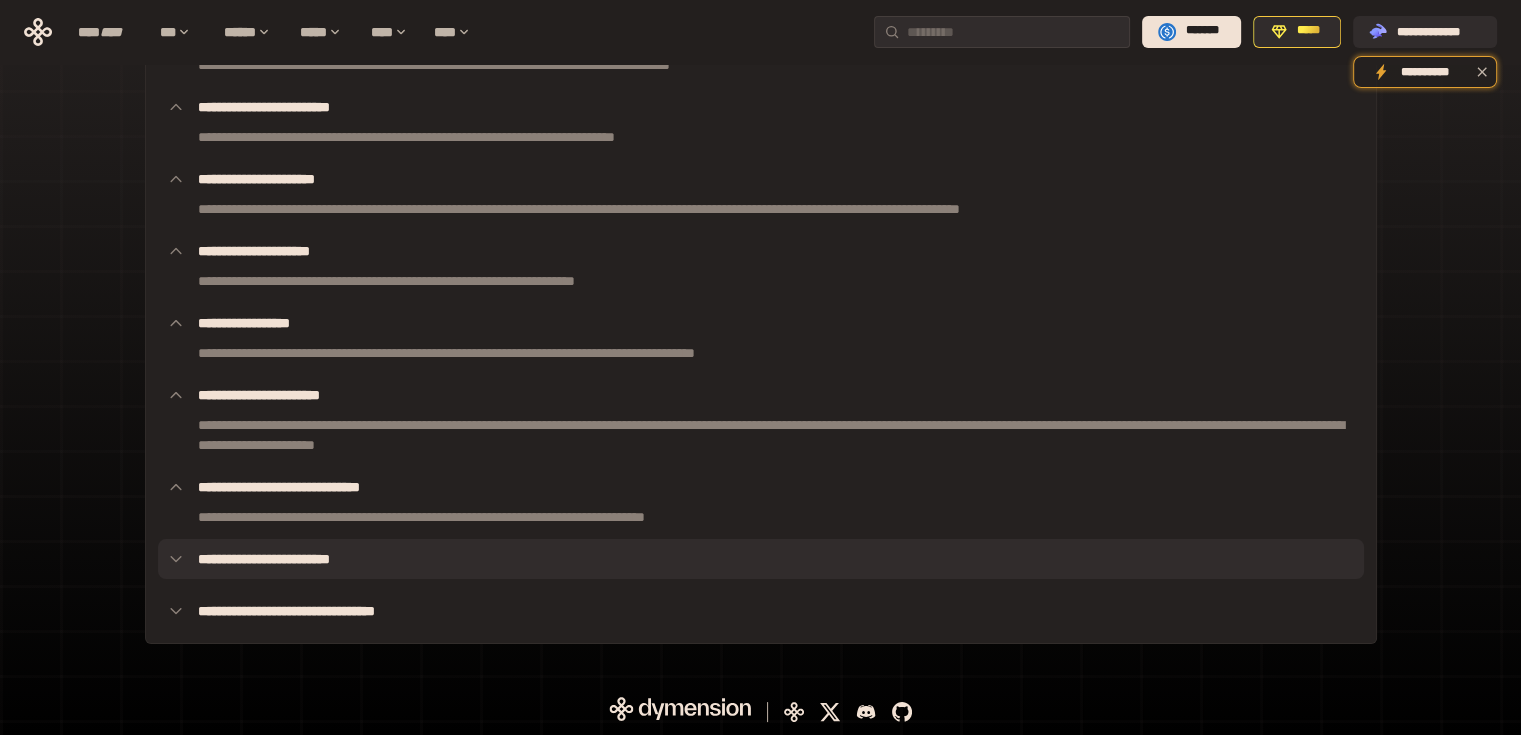 click 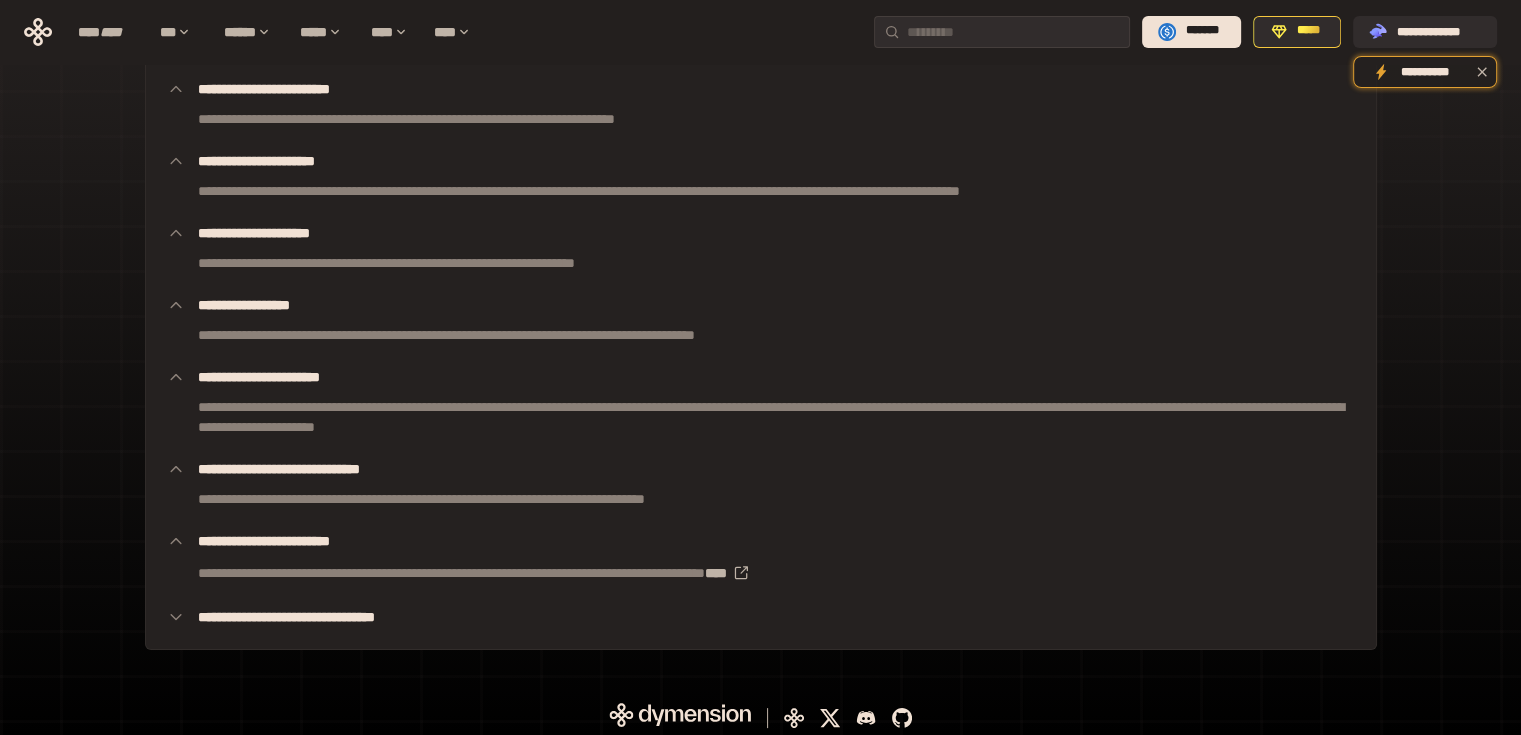 scroll, scrollTop: 204, scrollLeft: 0, axis: vertical 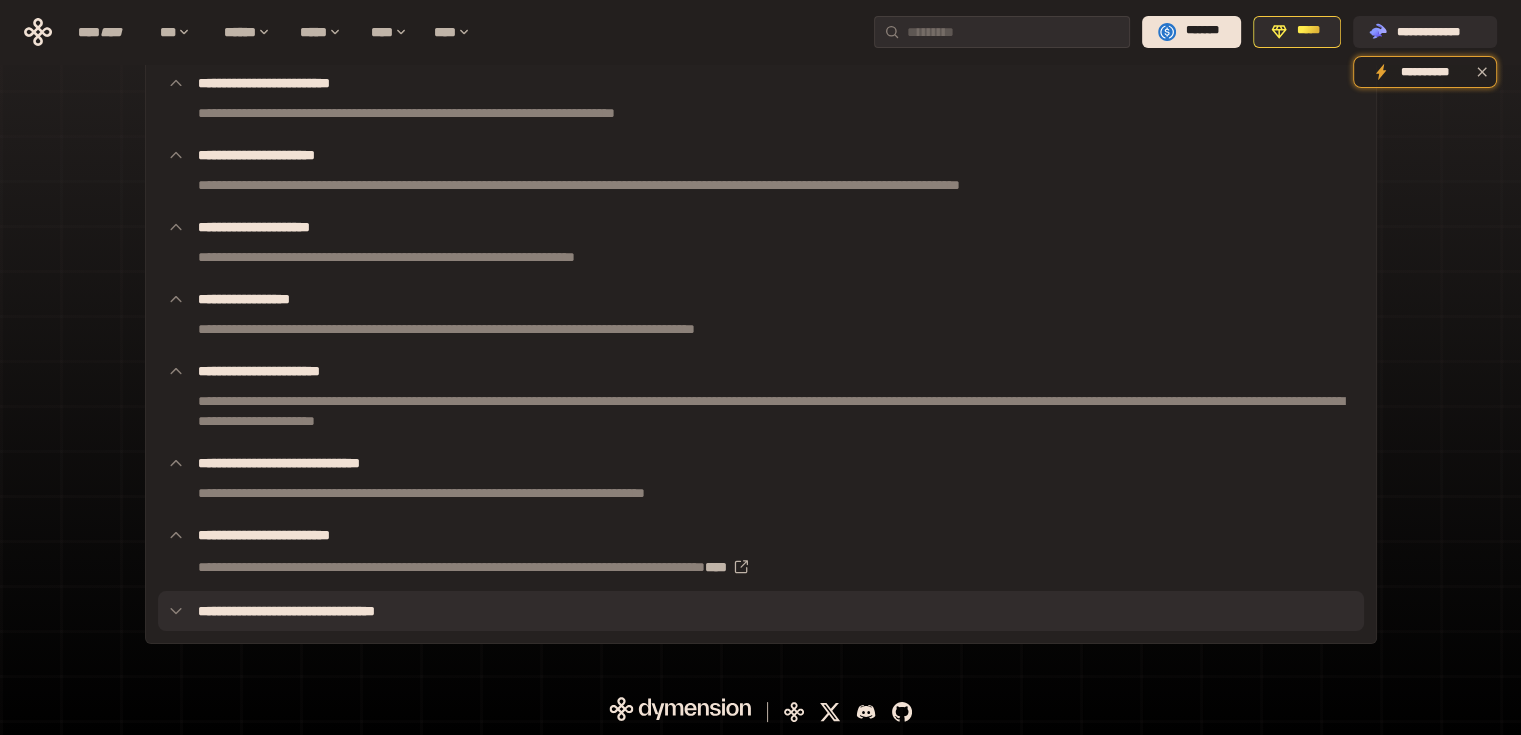 click on "**********" at bounding box center (761, 611) 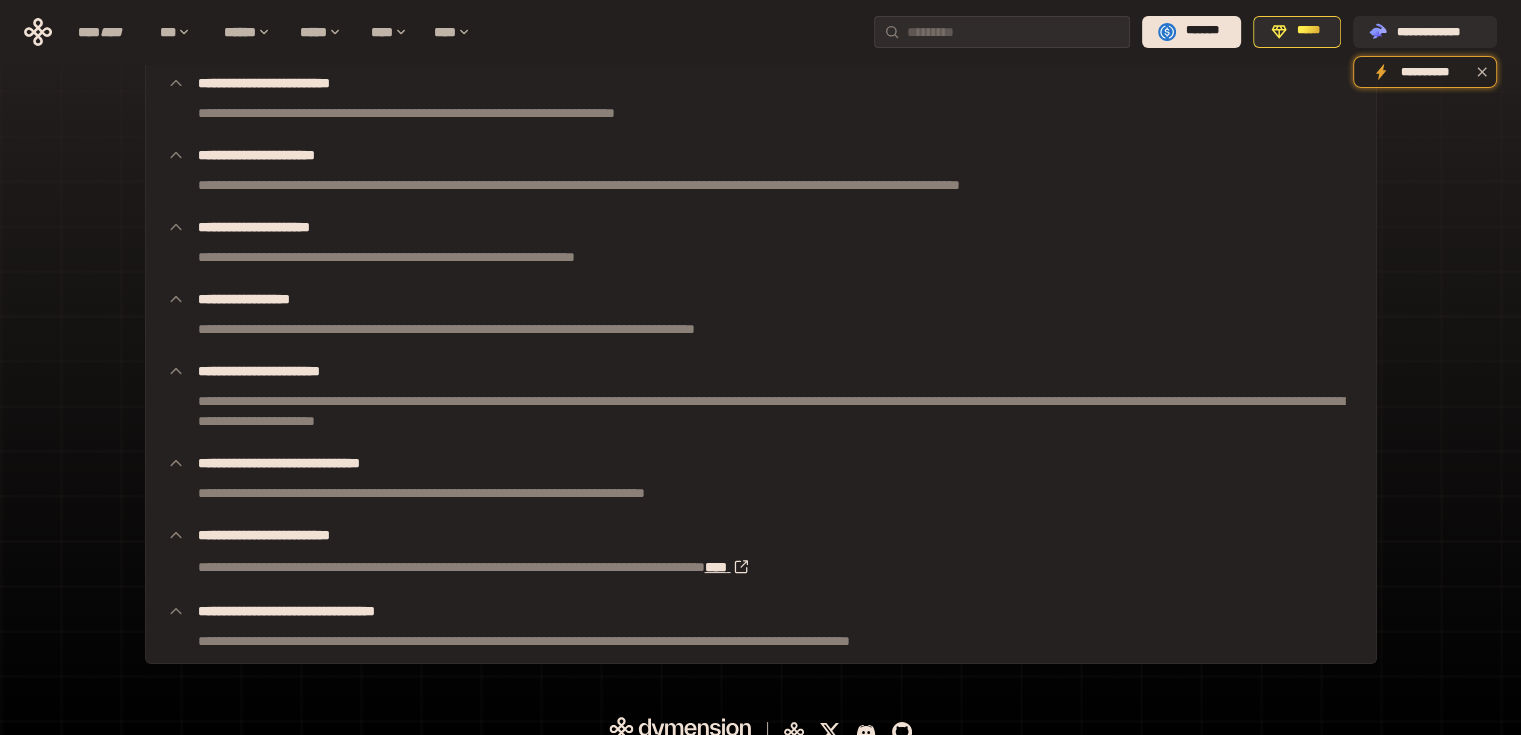click on "****" at bounding box center [732, 567] 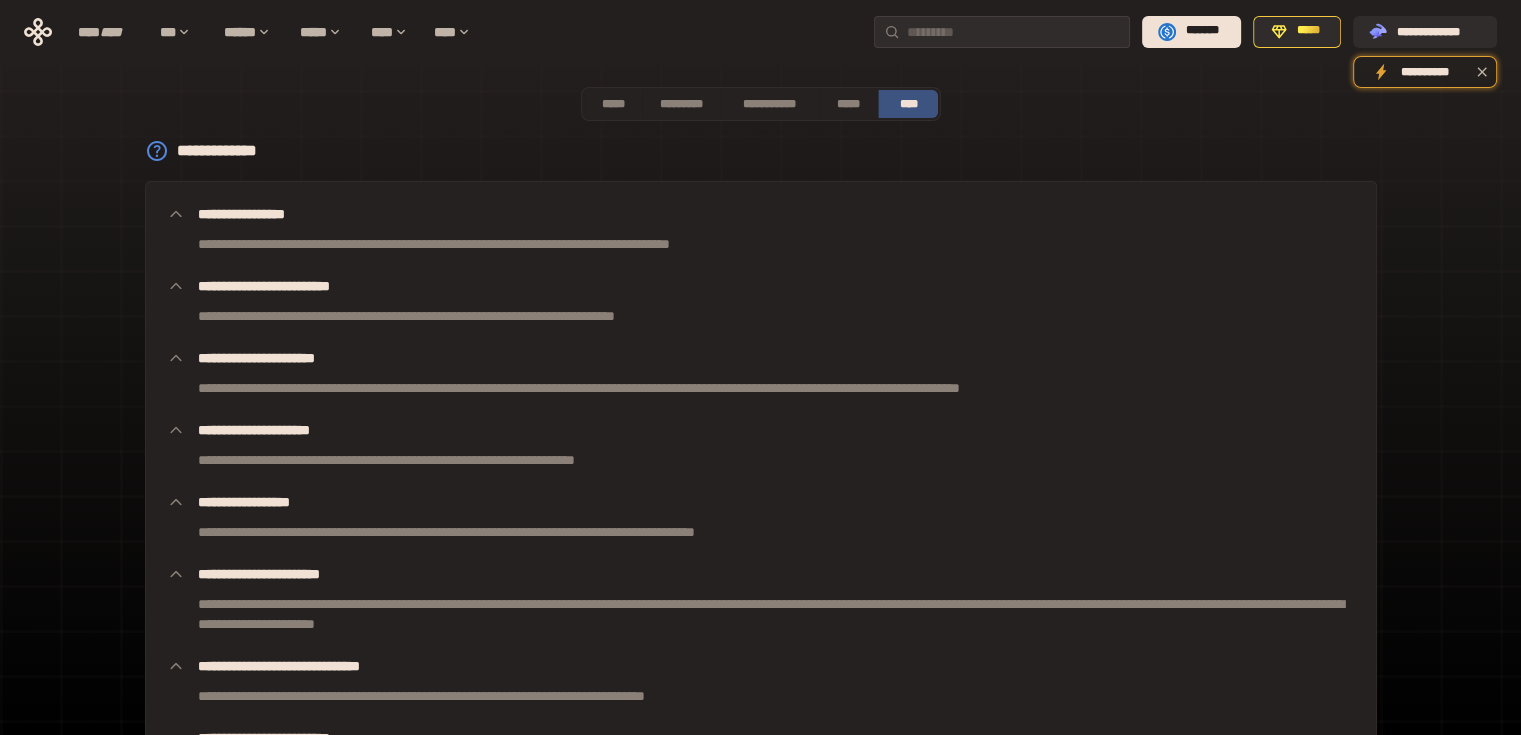scroll, scrollTop: 0, scrollLeft: 0, axis: both 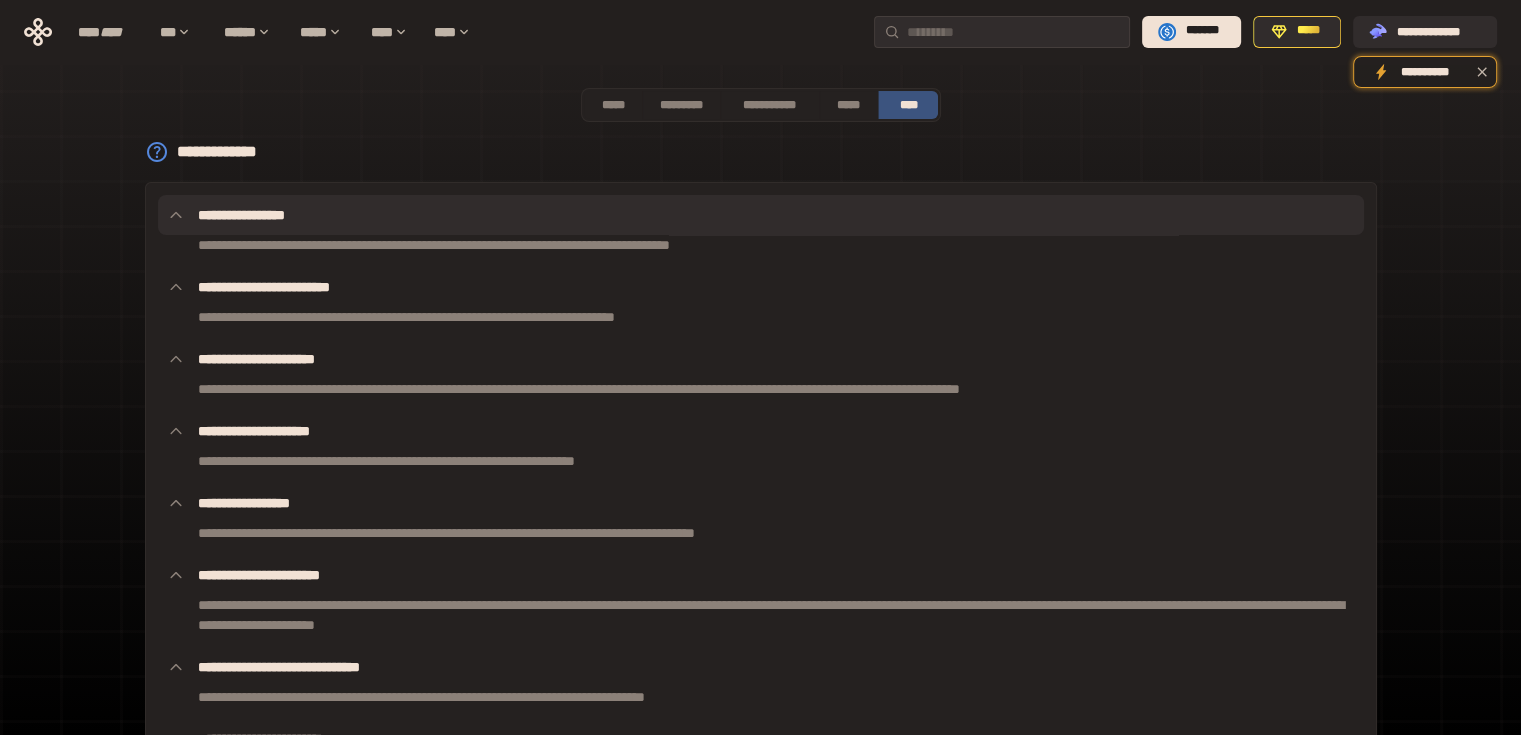 click 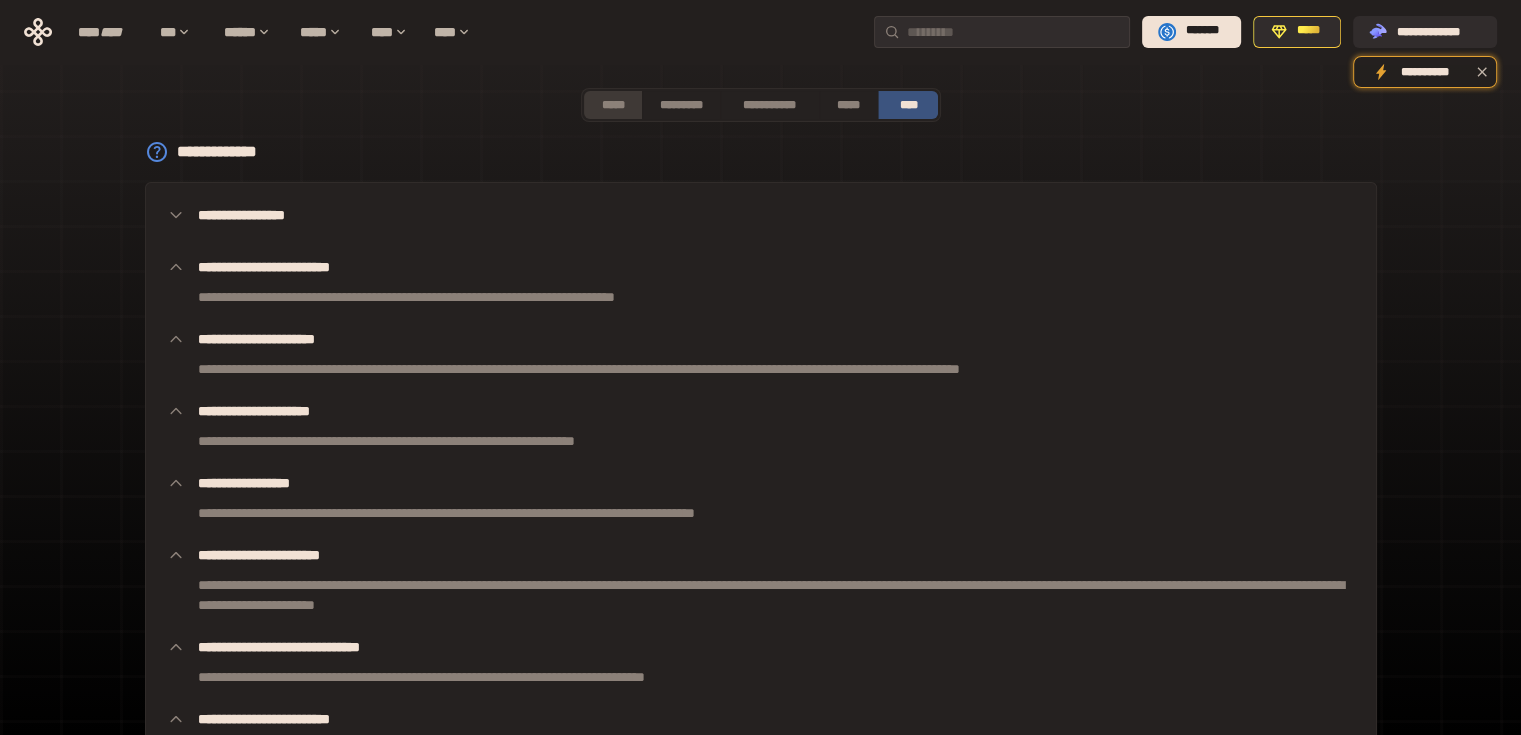 click on "*****" at bounding box center [613, 105] 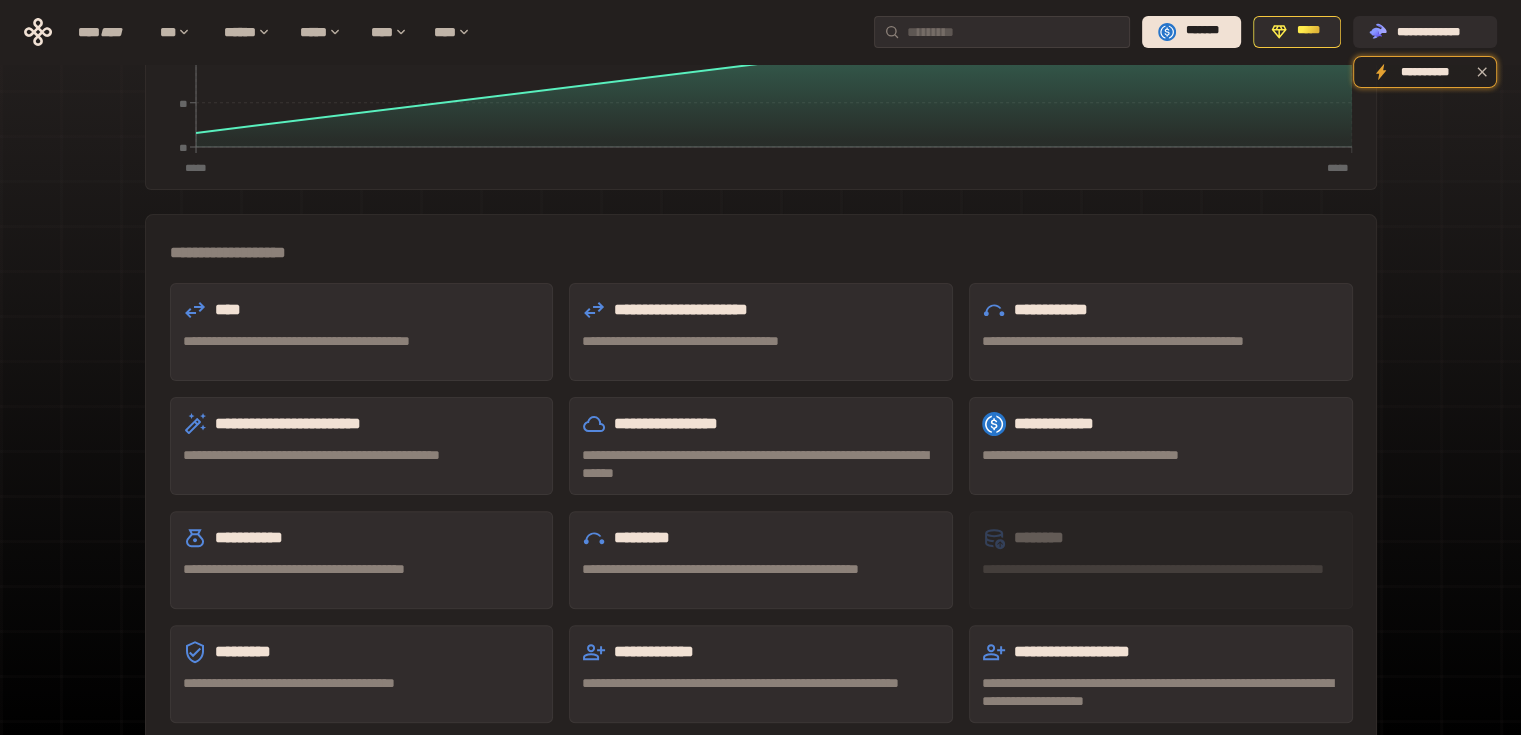 scroll, scrollTop: 469, scrollLeft: 0, axis: vertical 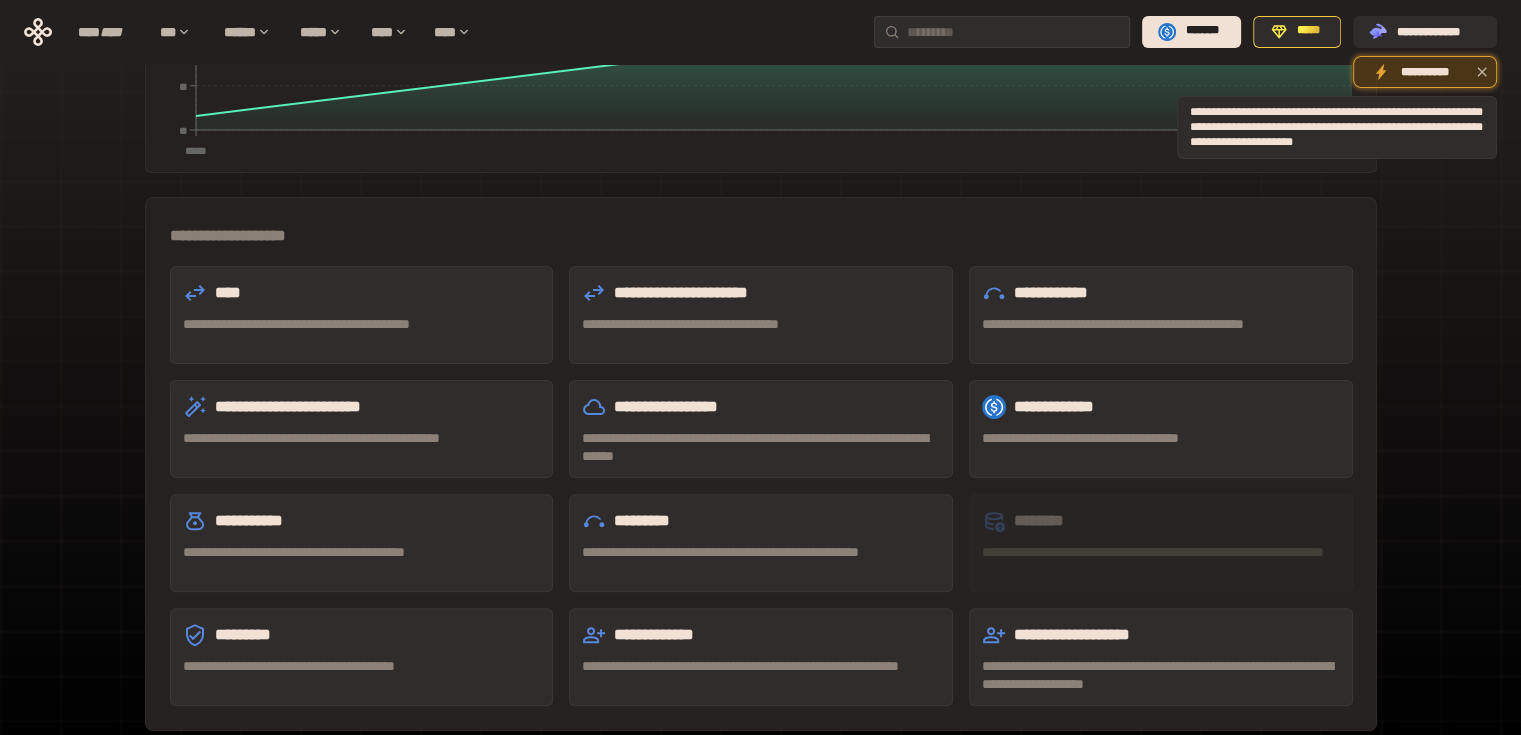 click on "**********" at bounding box center [1425, 72] 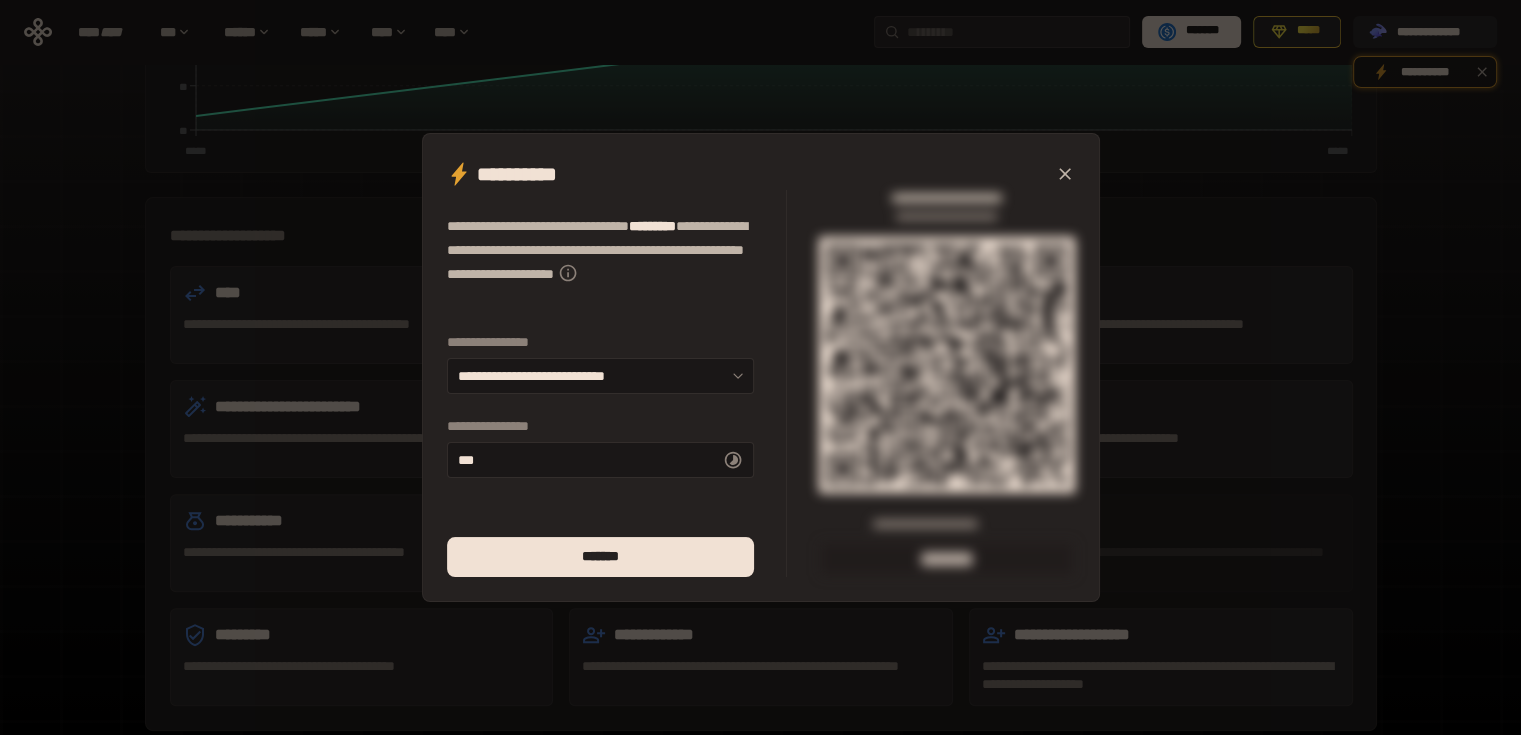 click 